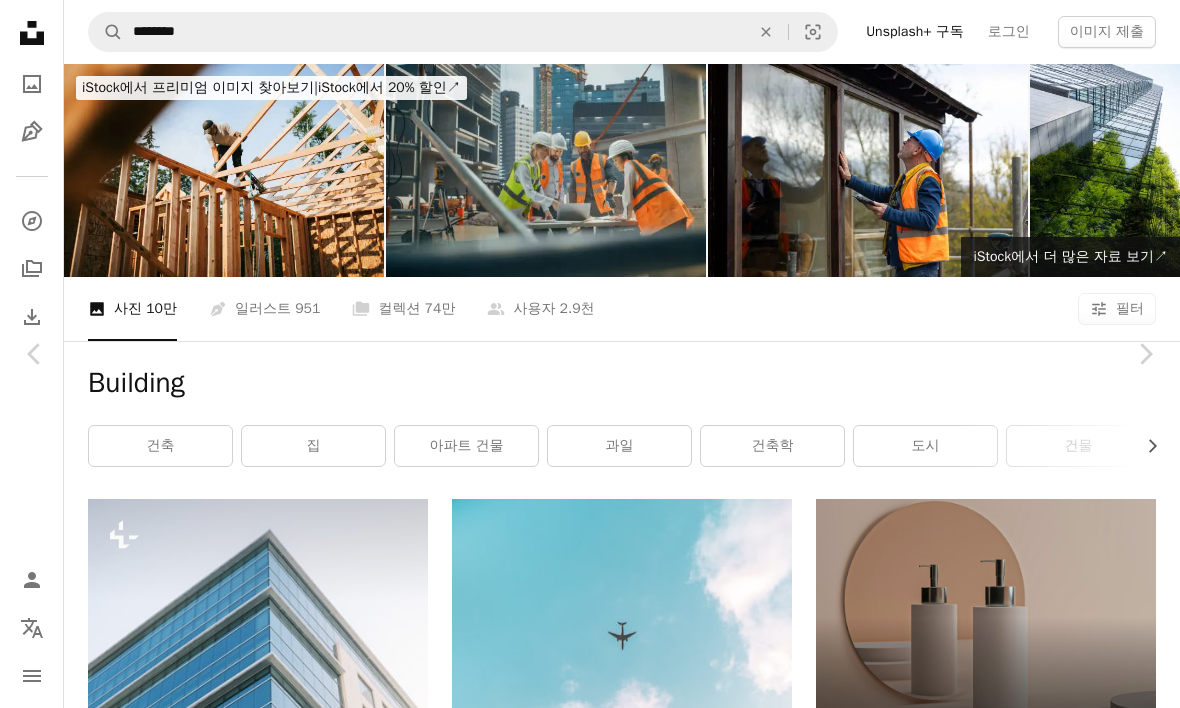 click on "An X shape 즉시 사용 가능한 프리미엄 이미지입니다. 무제한 액세스가 가능합니다. A plus sign 매월 회원 전용 콘텐츠 추가 A plus sign 무제한 royalty-free 다운로드 A plus sign 일러스트  신규 A plus sign 강화된 법적 보호 매년 66%  할인 매월 $12   $4 USD 매달 * Unsplash+  구독 *매년 납부 시 선불로  $48  청구 해당 세금 별도. 자동으로 연장됩니다. 언제든지 취소 가능합니다." at bounding box center [590, 8250] 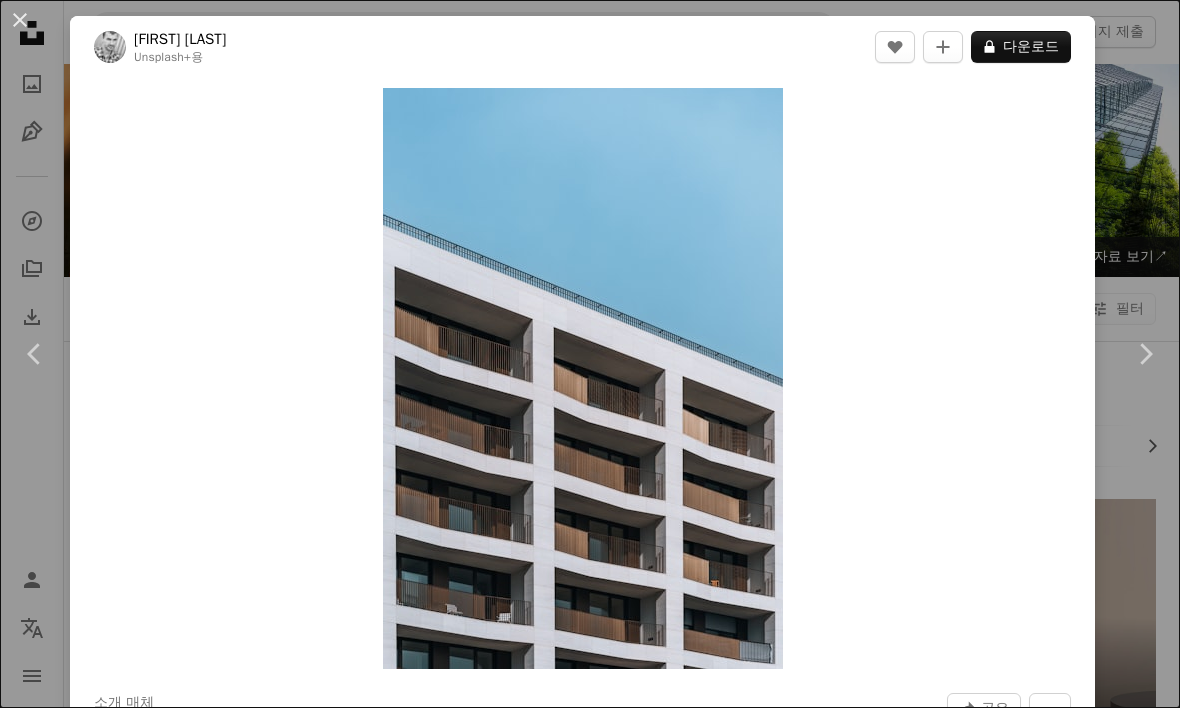 scroll, scrollTop: 2416, scrollLeft: 0, axis: vertical 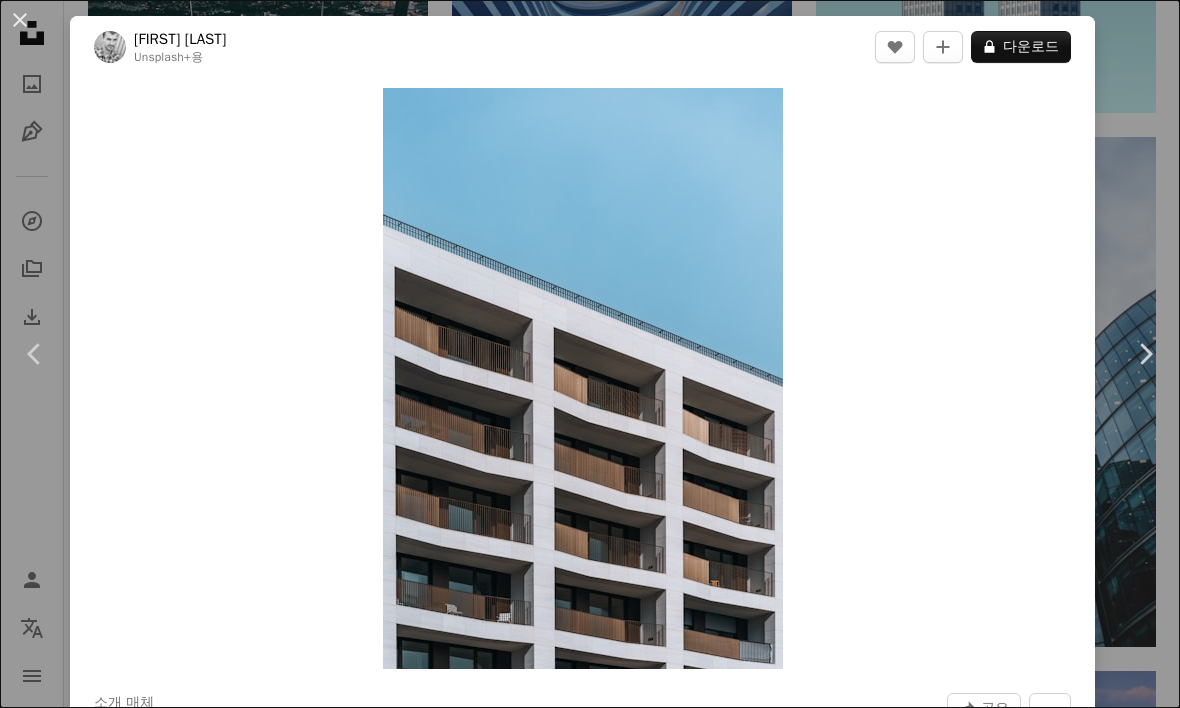 click on "Zoom in" at bounding box center [582, 378] 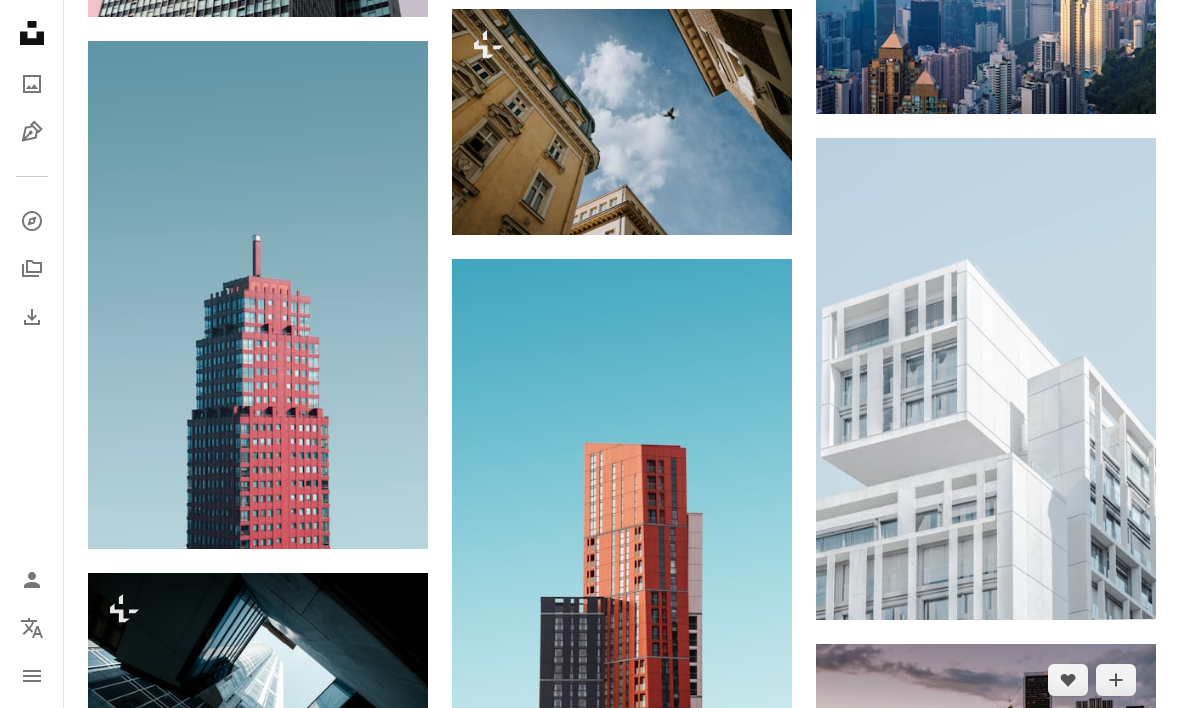 scroll, scrollTop: 3229, scrollLeft: 0, axis: vertical 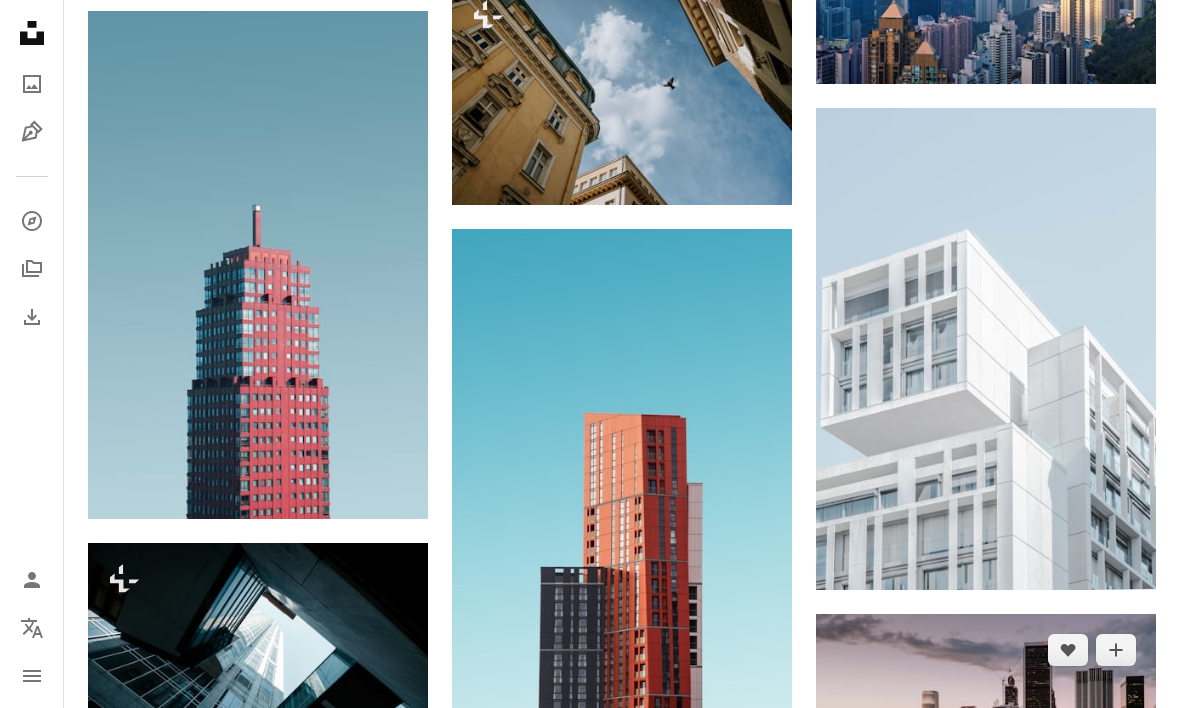 click at bounding box center (986, 1119) 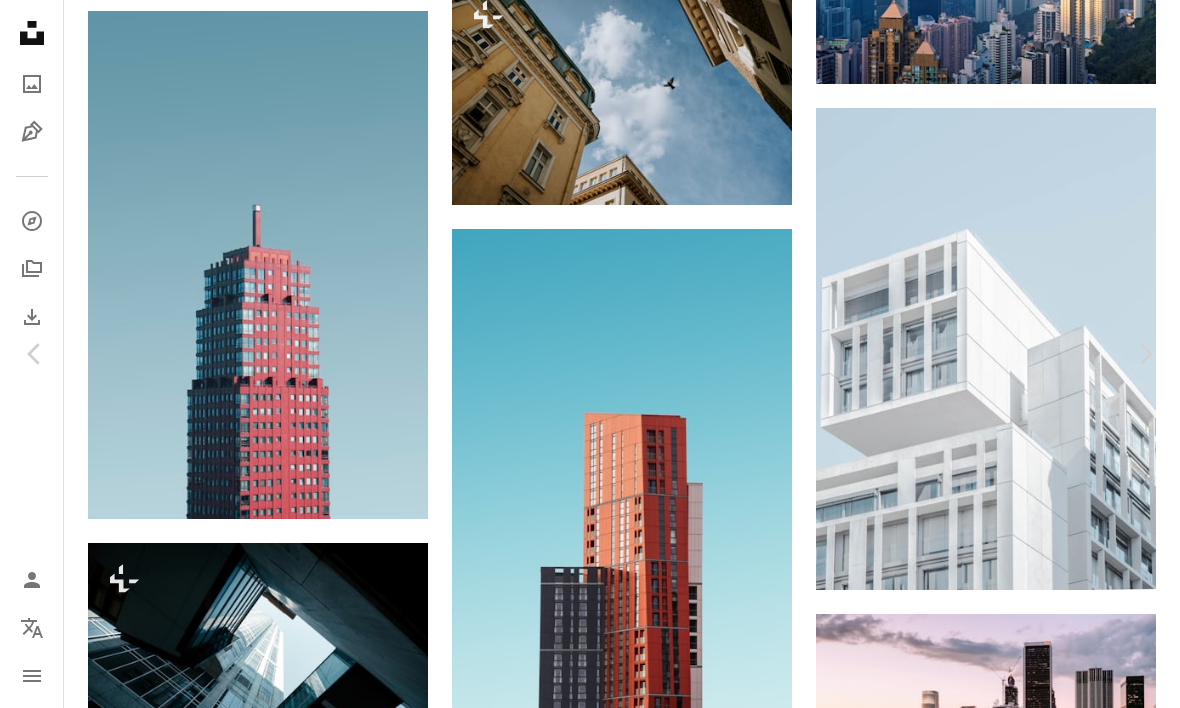 click on "무료 다운로드" at bounding box center [980, 4714] 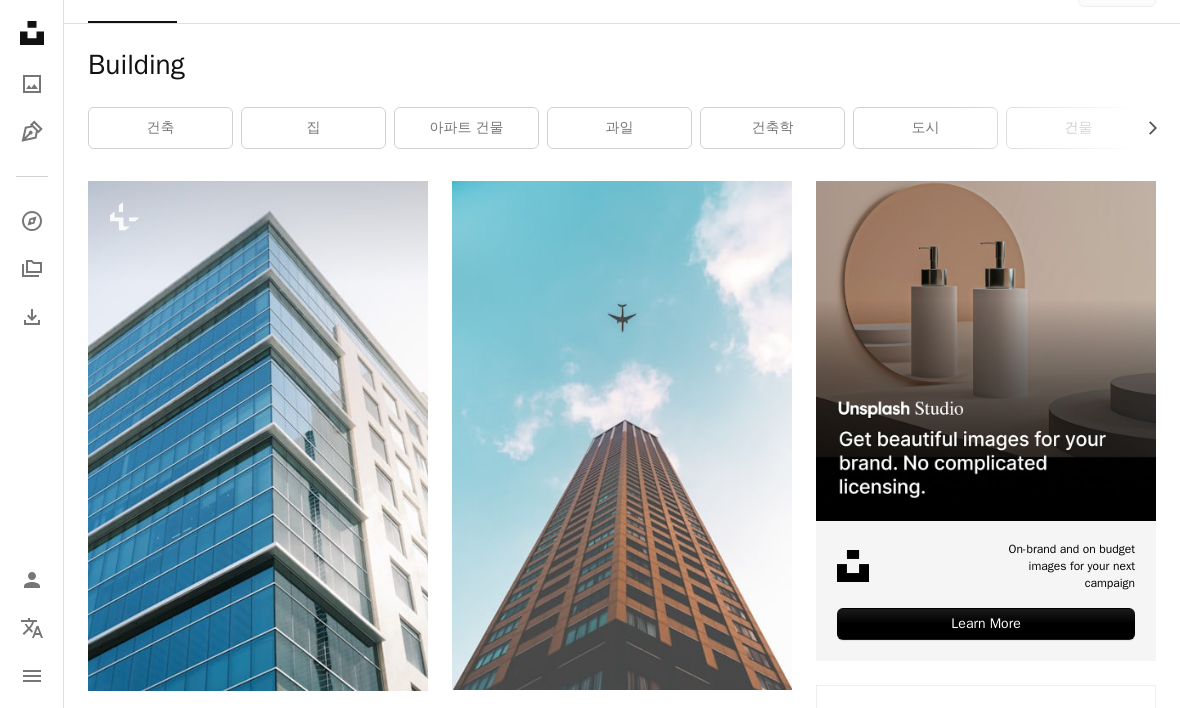 scroll, scrollTop: 0, scrollLeft: 0, axis: both 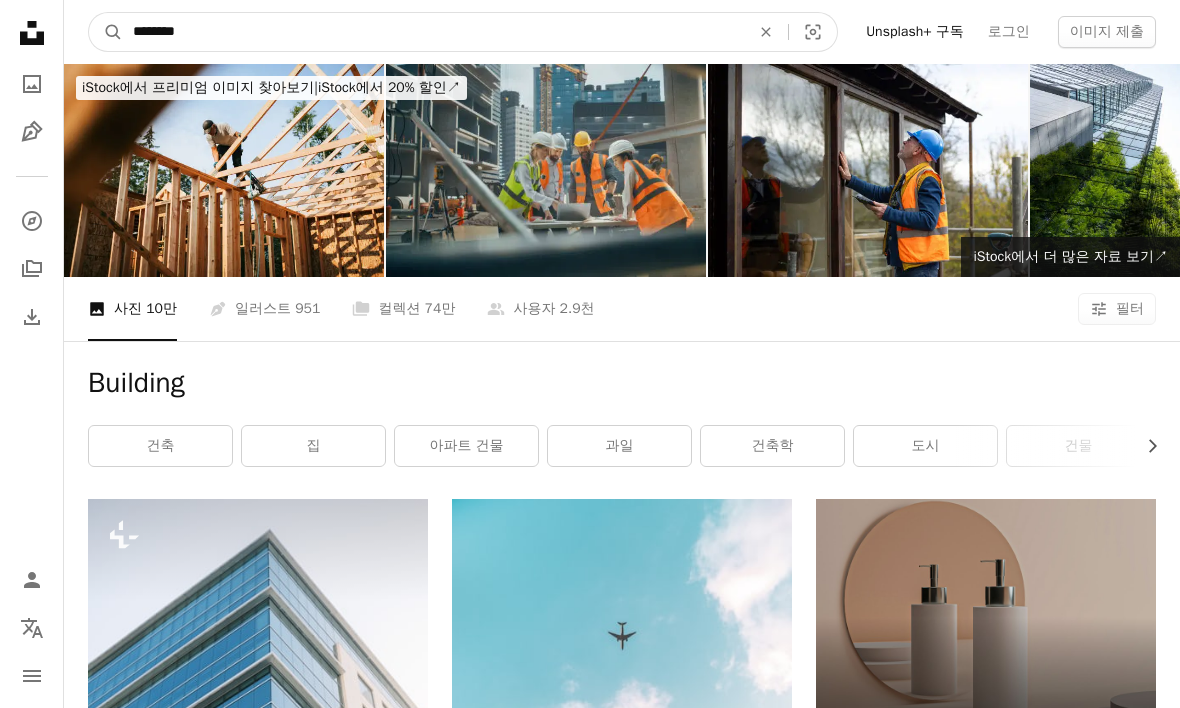 click on "********" at bounding box center [433, 32] 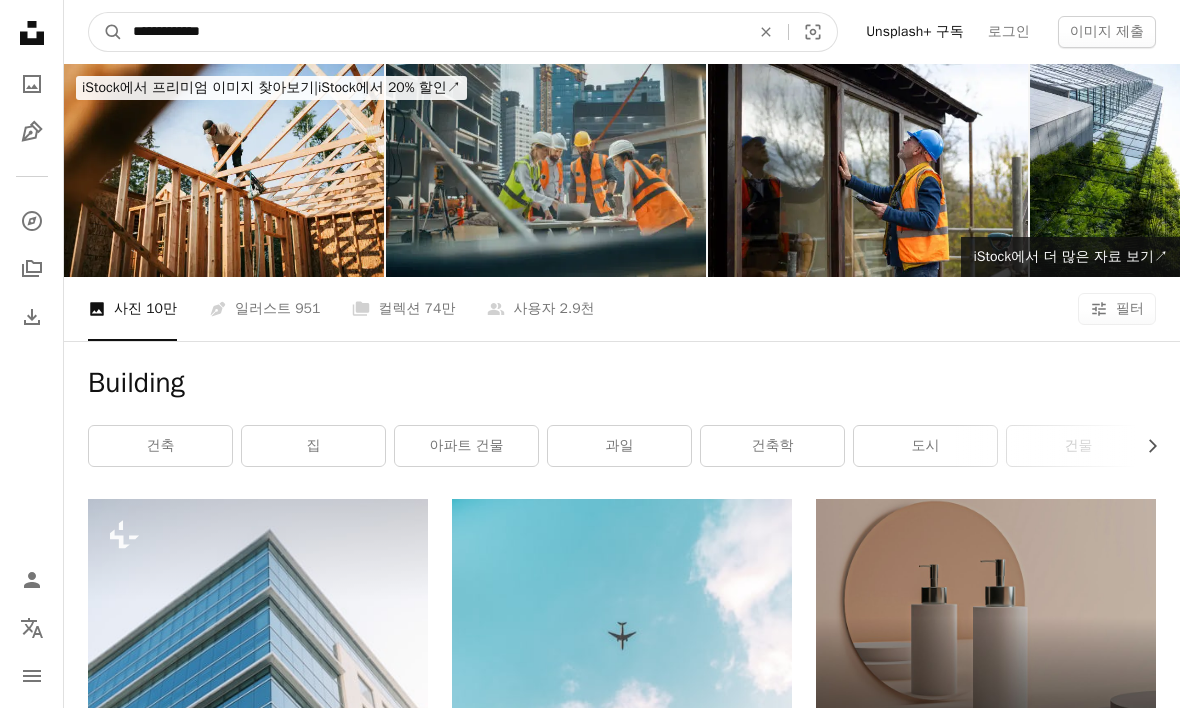 type on "**********" 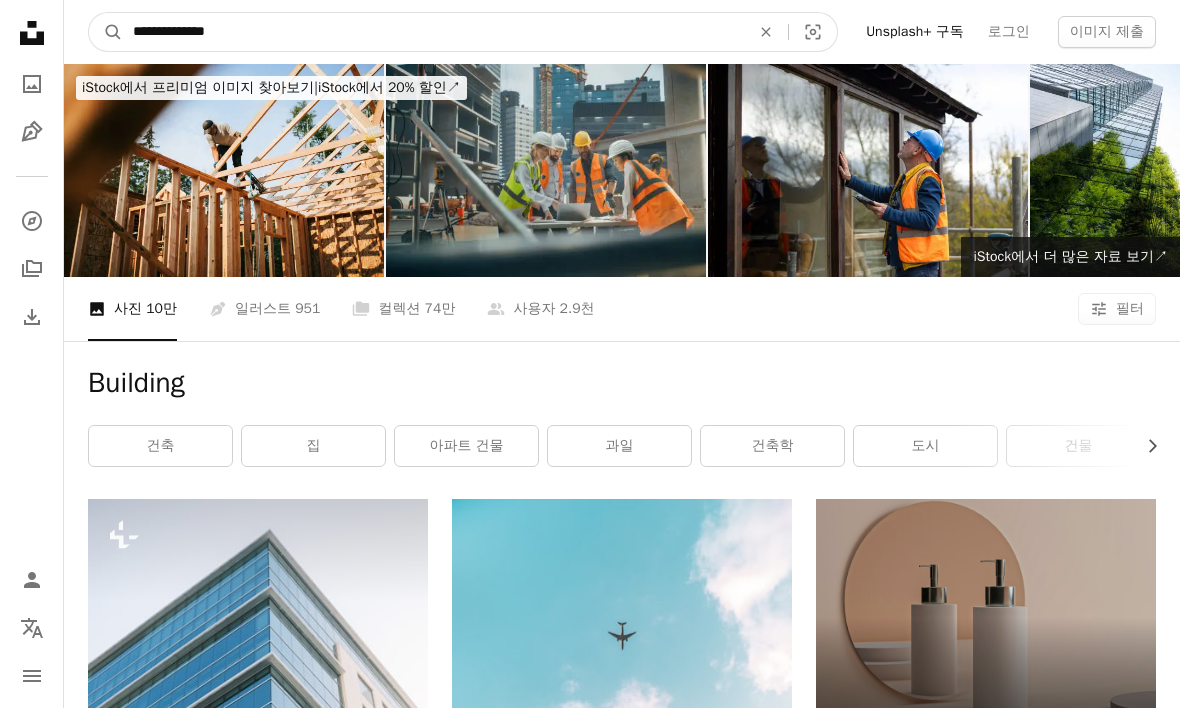 click on "A magnifying glass" at bounding box center [106, 32] 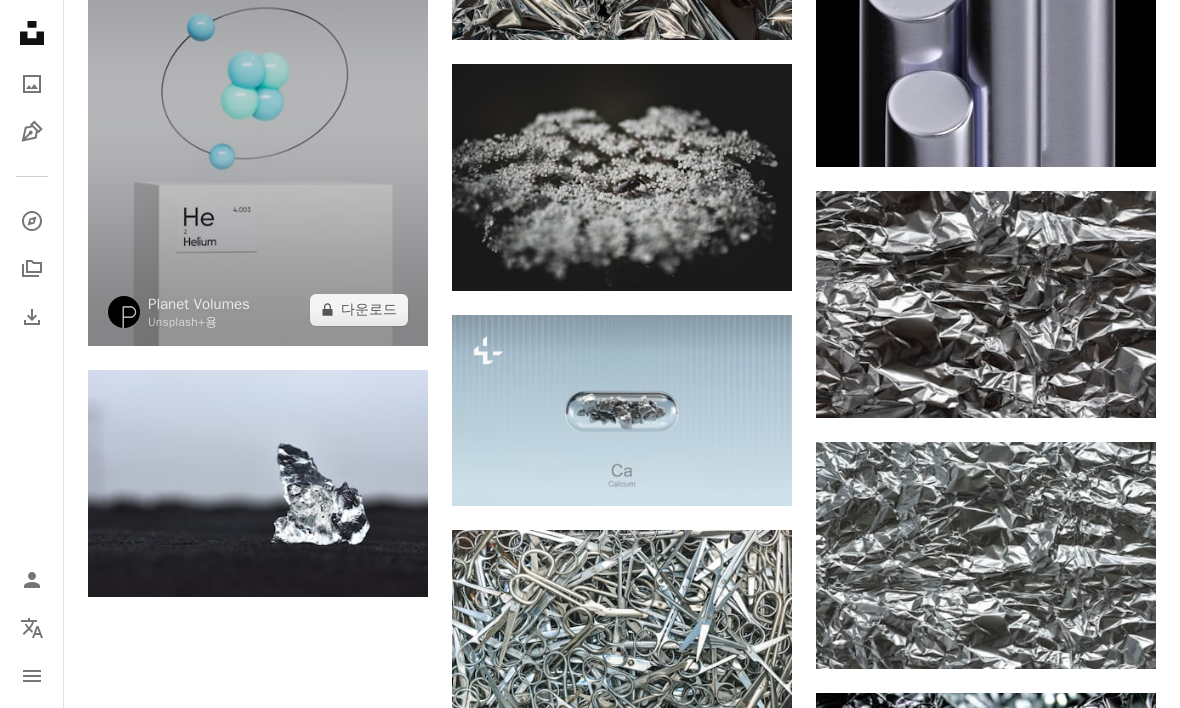 scroll, scrollTop: 1947, scrollLeft: 0, axis: vertical 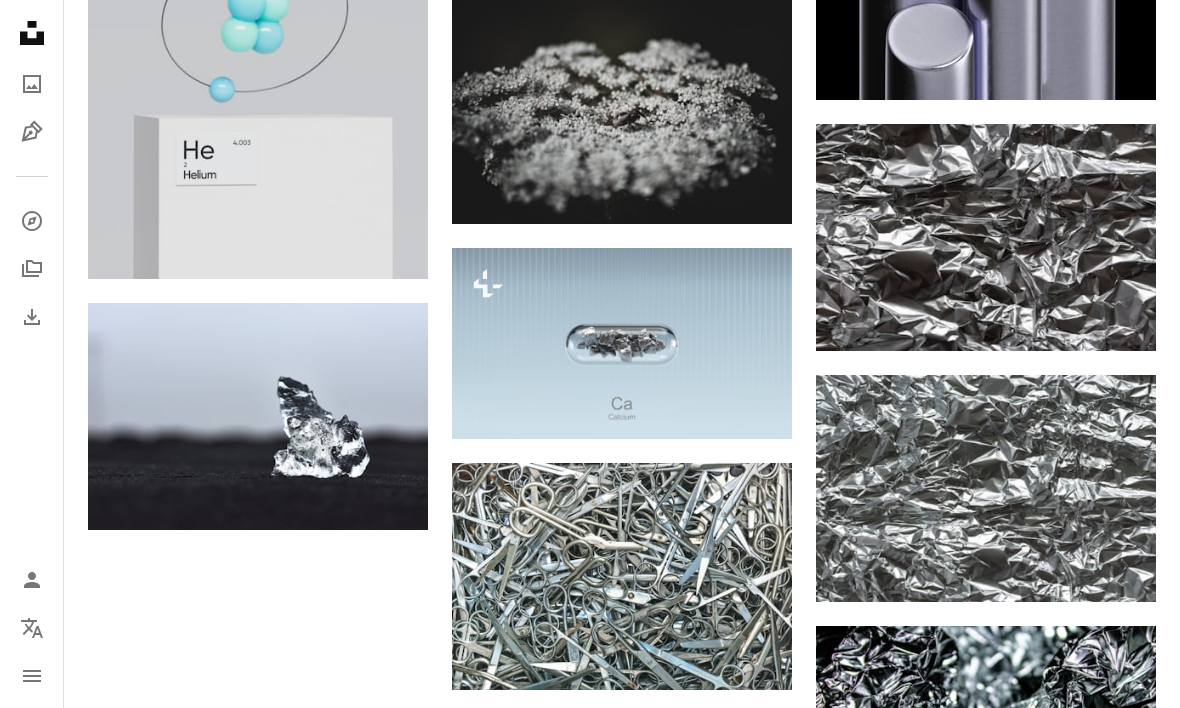 click on "더 로드" at bounding box center [622, 1261] 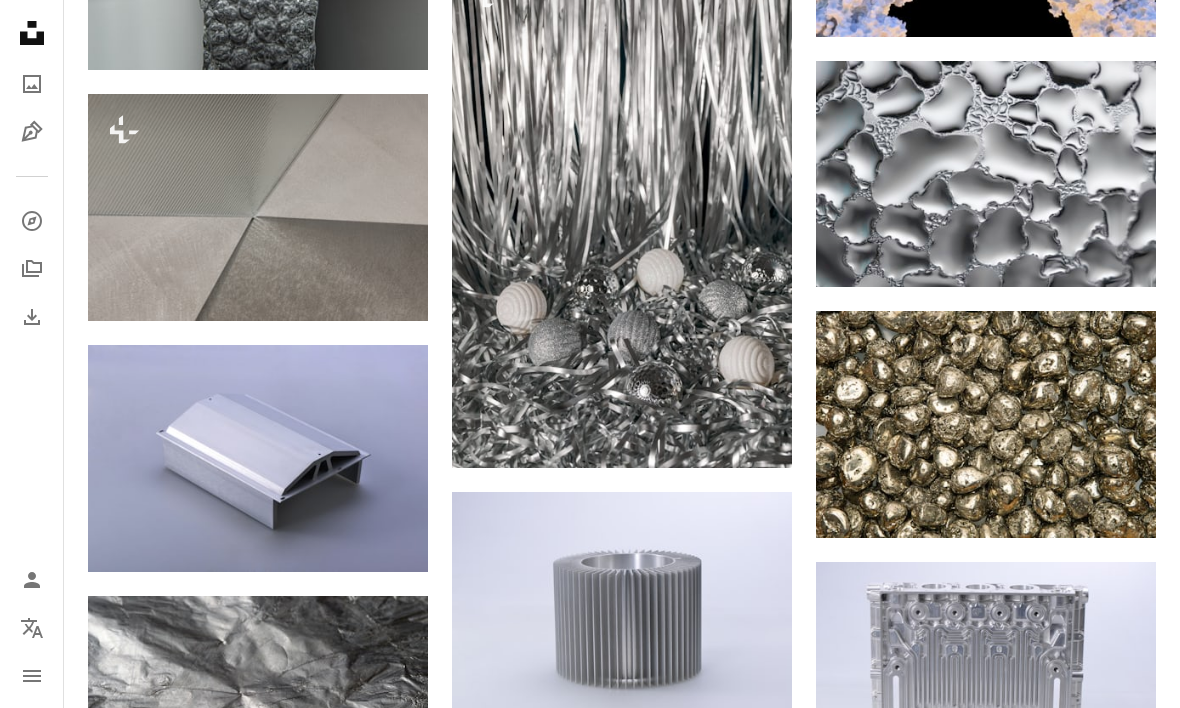 scroll, scrollTop: 4623, scrollLeft: 0, axis: vertical 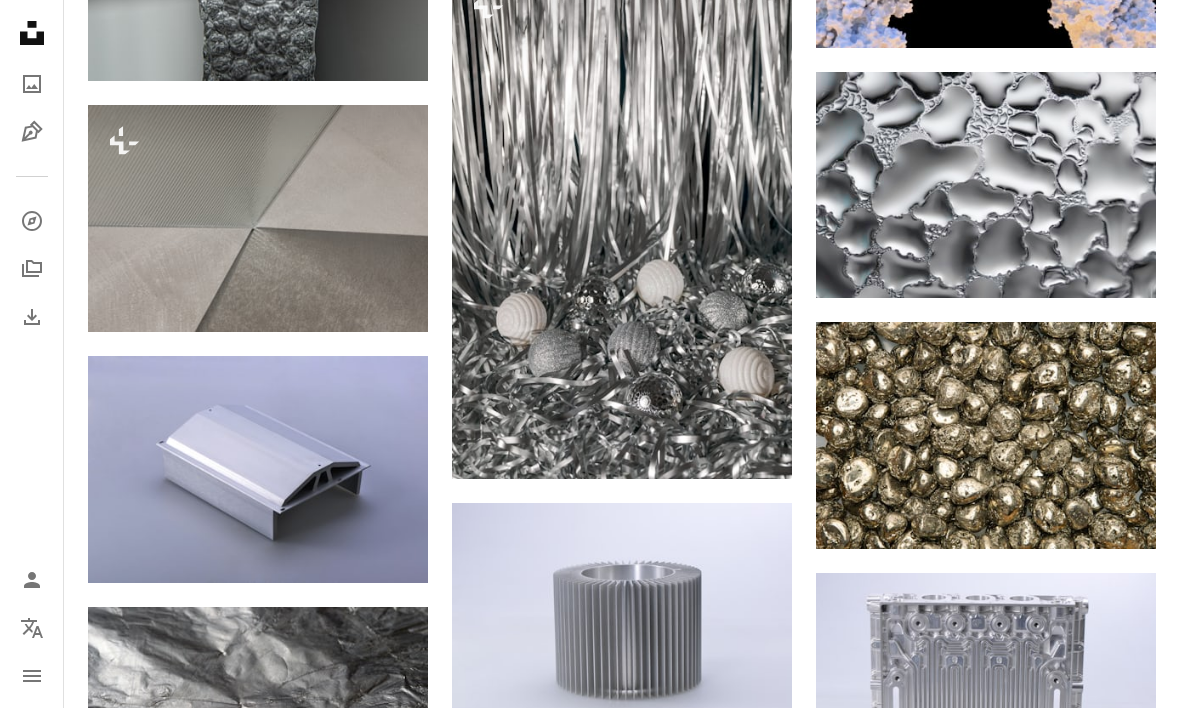 click at bounding box center [986, 937] 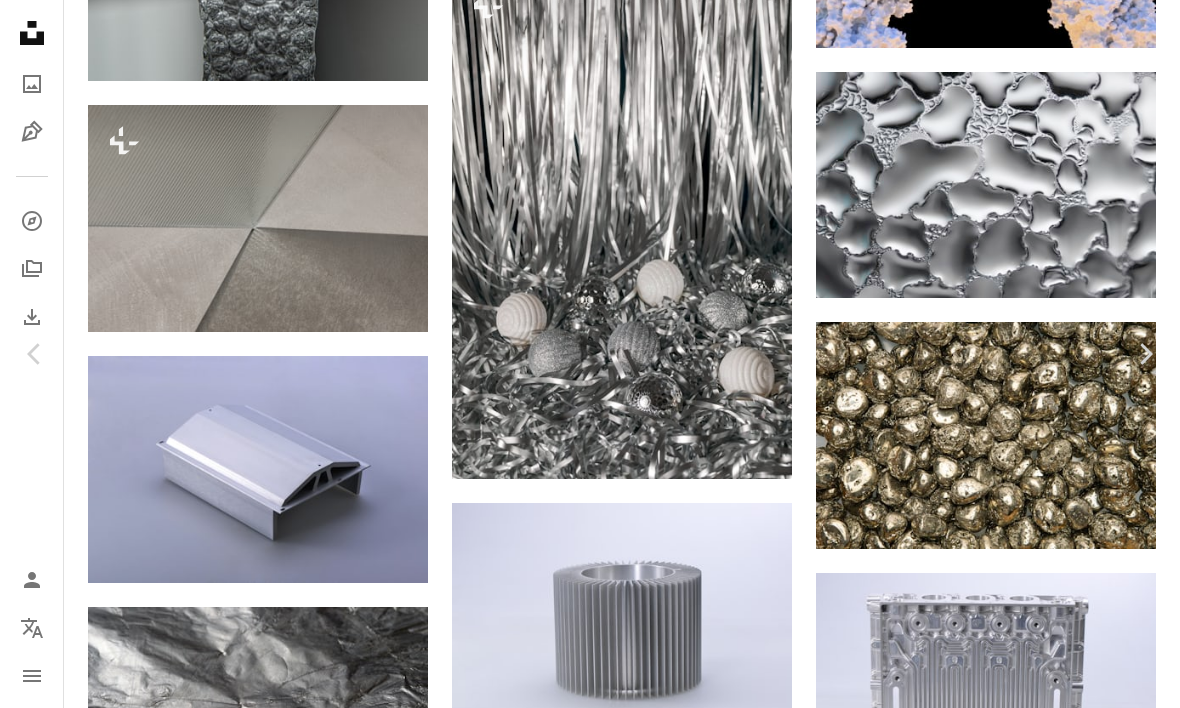 click on "Chevron down" 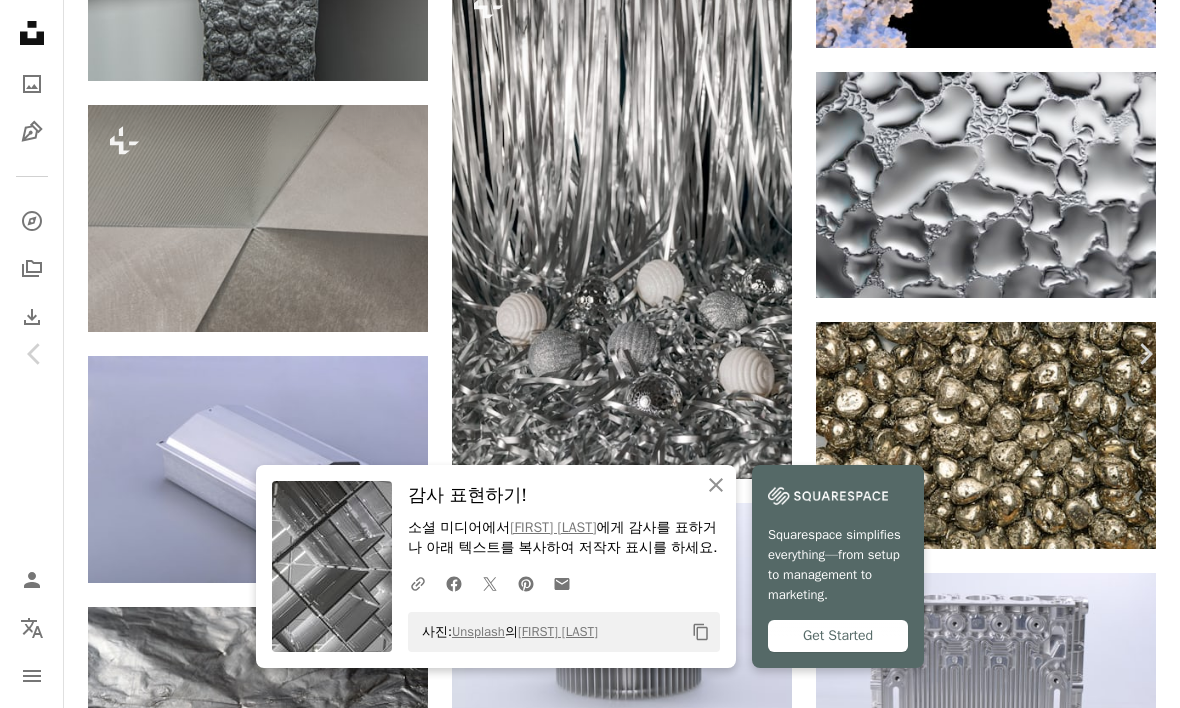 click on "An X shape Chevron left Chevron right An X shape 닫기 감사 표현하기! 소셜 미디어에서  [FIRST] [LAST] 에게 감사를 표하거나 아래 텍스트를 복사하여 저작자 표시를 하세요. A URL sharing icon (chains) Facebook icon X (formerly Twitter) icon Pinterest icon An envelope 사진:  Unsplash 의 [FIRST] [LAST]
Copy content Squarespace simplifies everything—from setup to management to marketing. Get Started [FIRST] [LAST] [FIRST]_[LAST] A heart A plus sign 무료 다운로드 Chevron down Zoom in 조회수 120,643 다운로드 1,166 A forward-right arrow 공유 Info icon 정보 More Actions A map marker [CITY], [COUNTRY] Calendar outlined 2019년 11월 18일 에 게시됨 Camera Canon, EOS 800D Safety Unsplash 라이선스 하에서 무료로 사용 가능 건물 건축학 런던 회색 창 스카이 라이트 테이트 모던 배경 iStock에서 프리미엄 관련 이미지 찾아보기  |  코드 UNSPLASH20로 20% 할인 혜택 받기  ↗ 관련 이미지 A heart" at bounding box center [590, 6194] 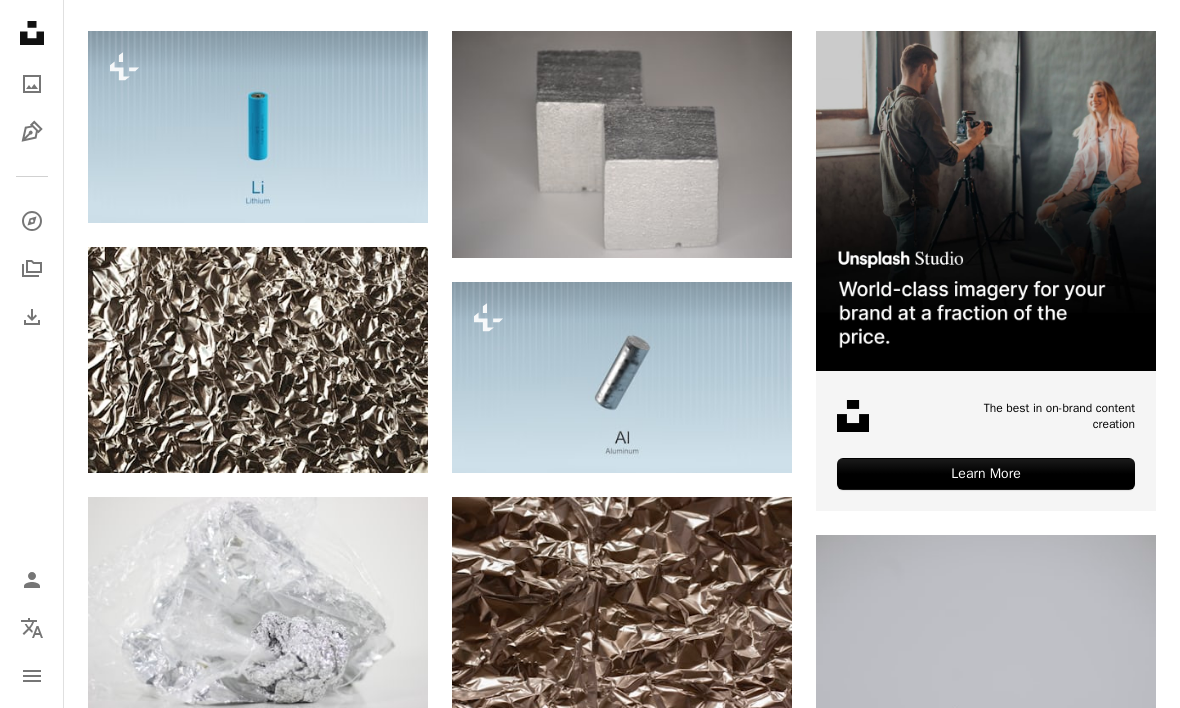 scroll, scrollTop: 0, scrollLeft: 0, axis: both 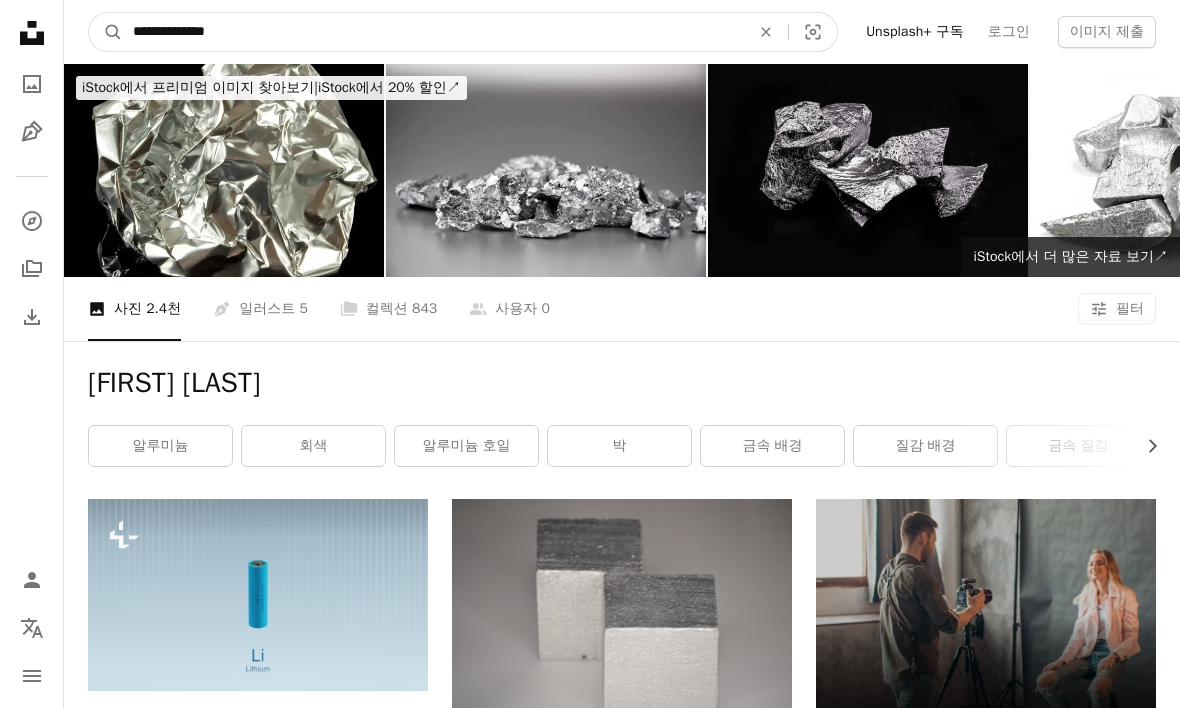 click on "**********" at bounding box center (433, 32) 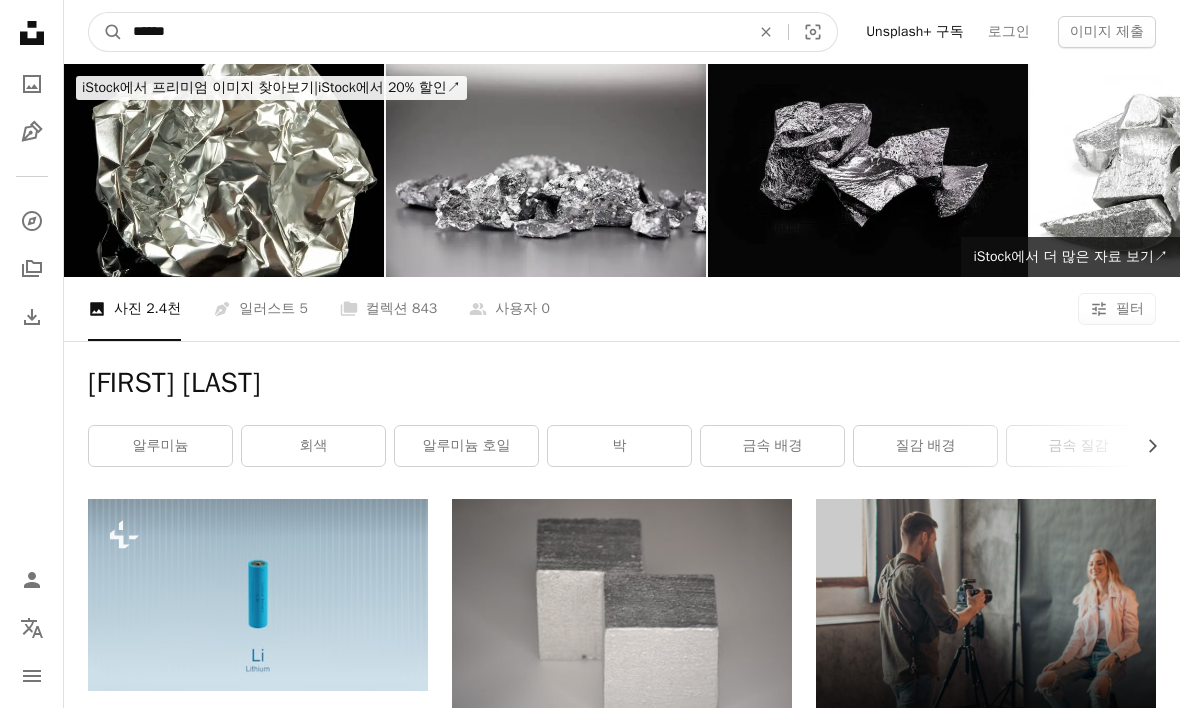 type on "*******" 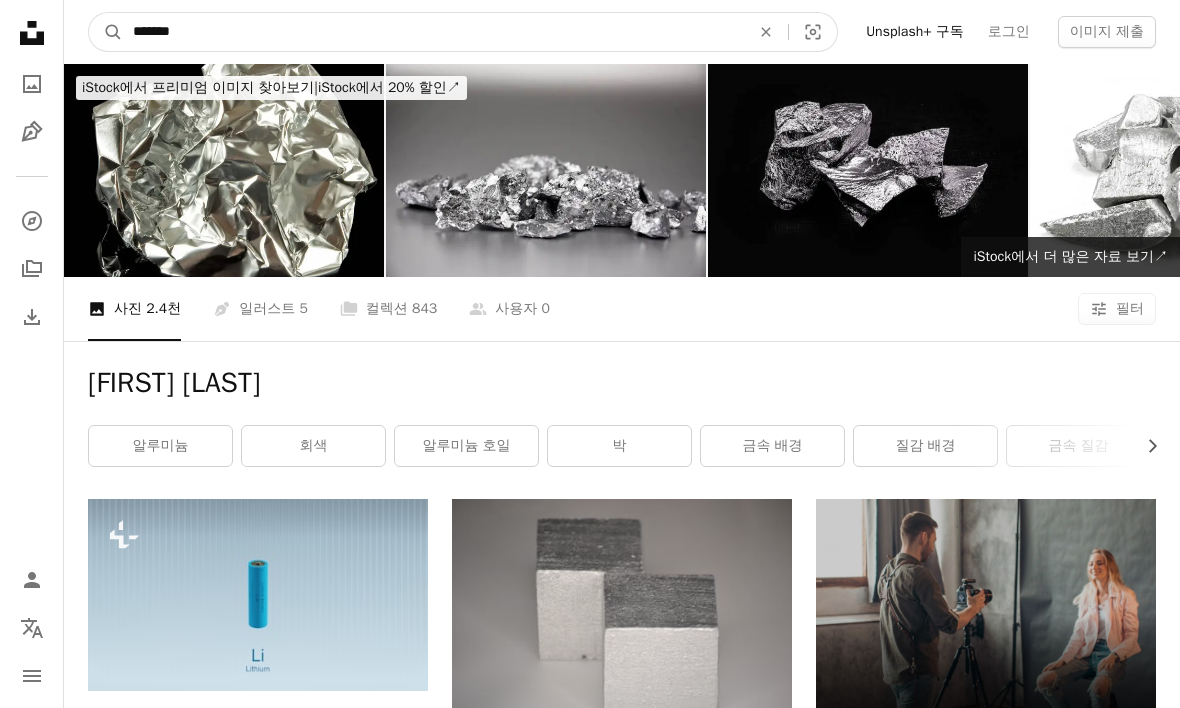 click on "A magnifying glass" at bounding box center [106, 32] 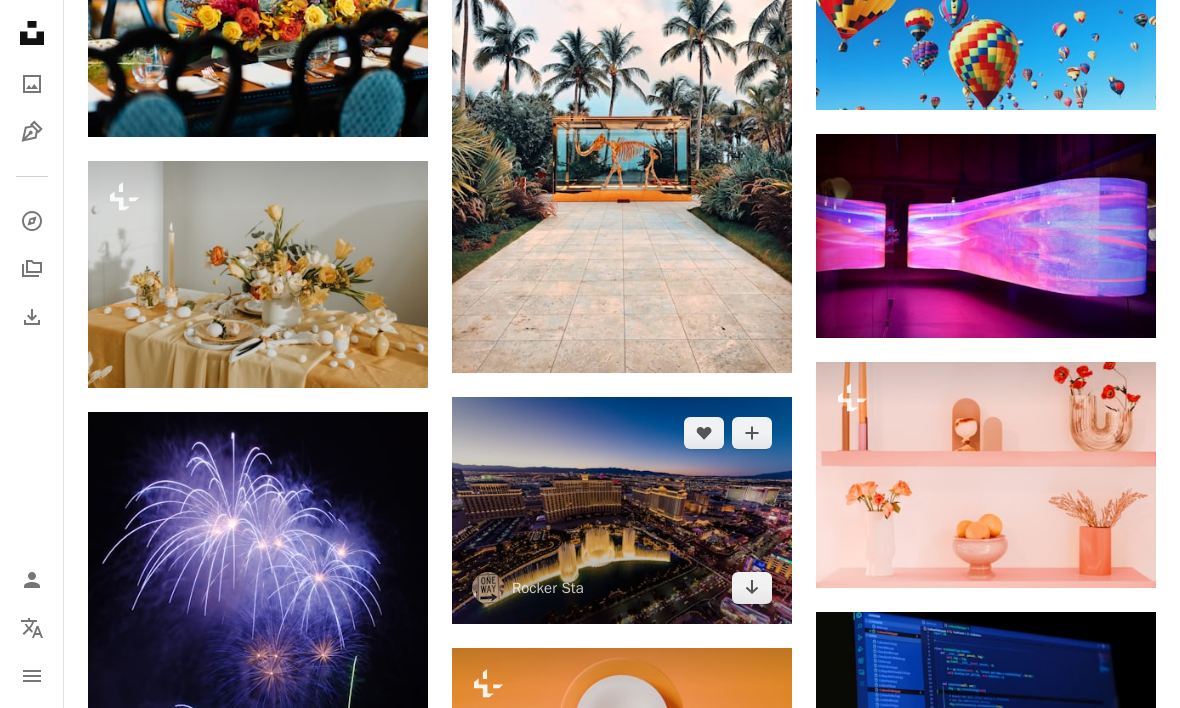 scroll, scrollTop: 1677, scrollLeft: 0, axis: vertical 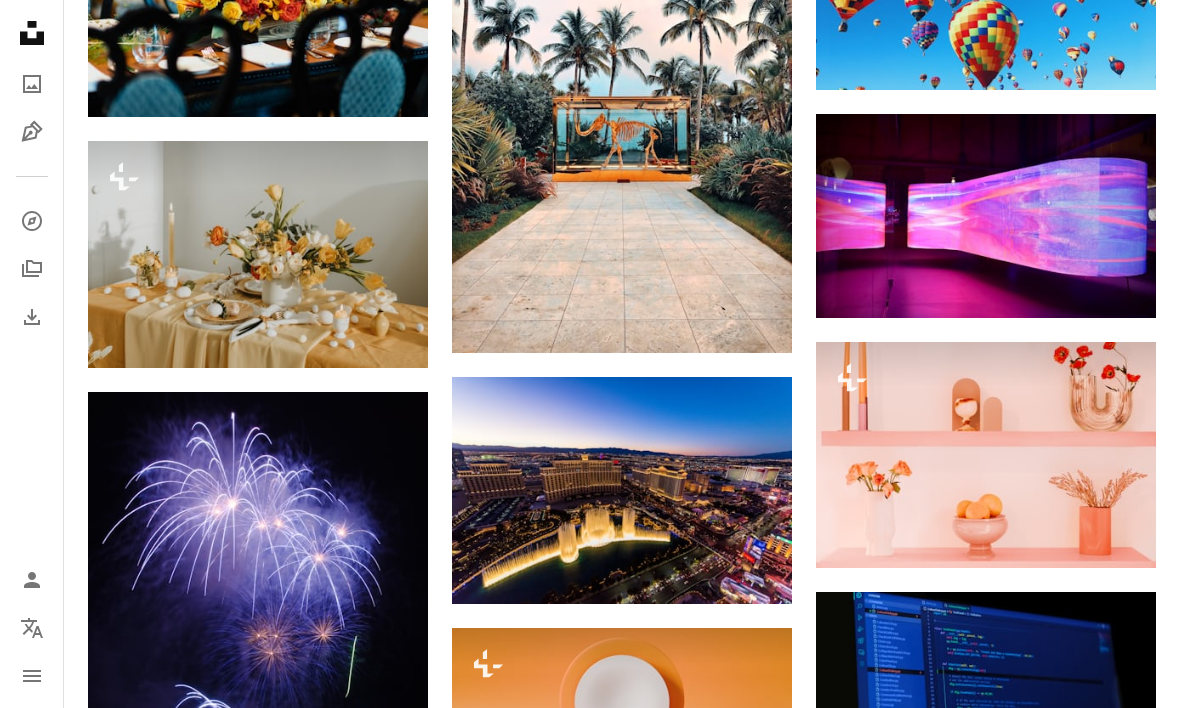 click at bounding box center (986, 1068) 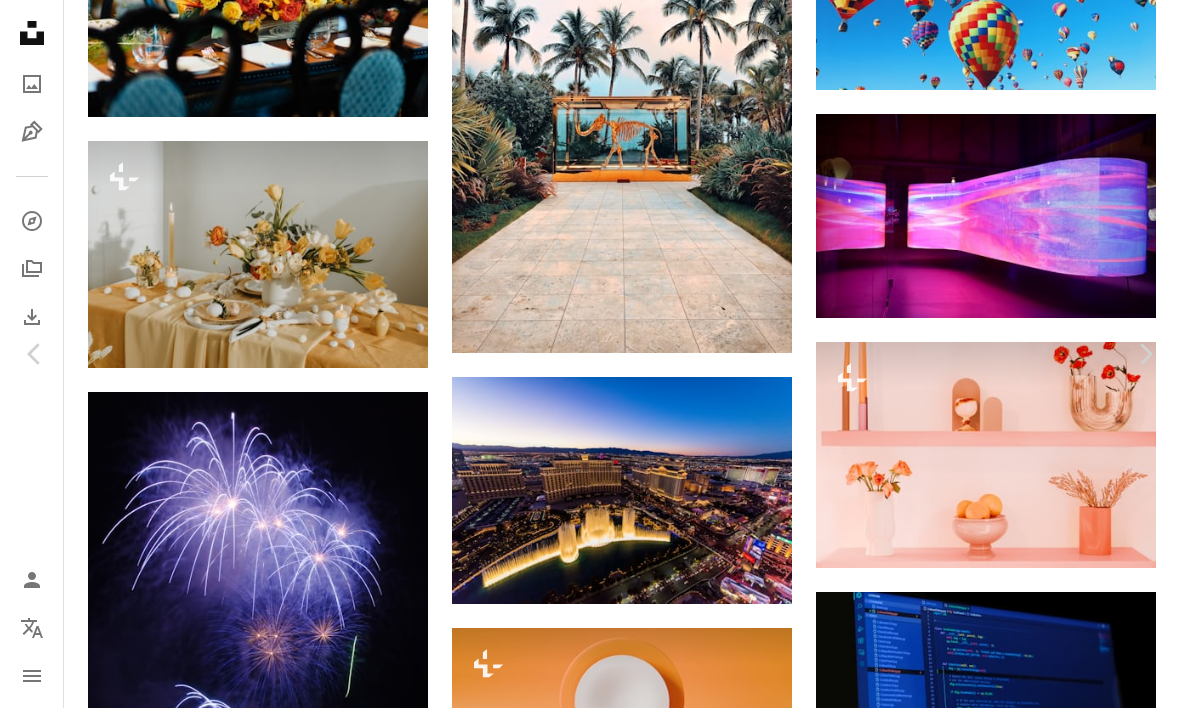 click on "Chevron down" 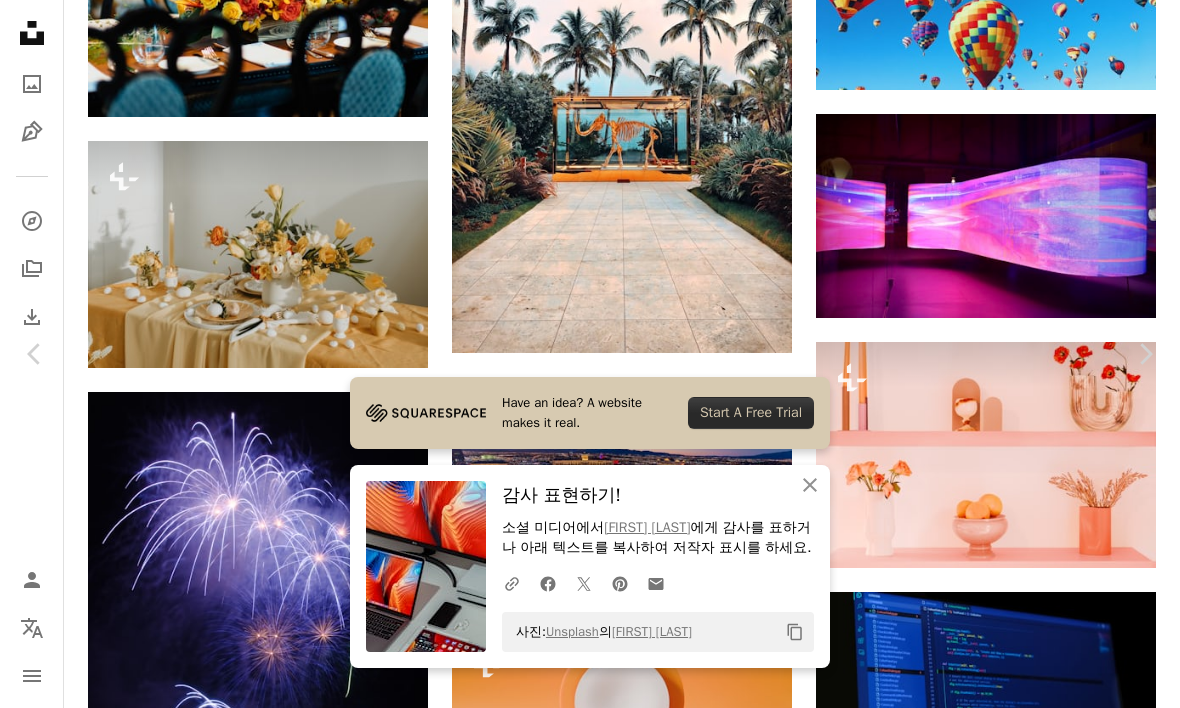 click on "An X shape Chevron left Chevron right Have an idea? A website makes it real. Start A Free Trial An X shape 닫기 감사 표현하기! 소셜 미디어에서  [FIRST] [LAST] 에게 감사를 표하거나 아래 텍스트를 복사하여 저작자 표시를 하세요. A URL sharing icon (chains) Facebook icon X (formerly Twitter) icon Pinterest icon An envelope 사진:  Unsplash 의 [FIRST] [LAST]
Copy content [FIRST] [LAST] 고용 가능 A checkmark inside of a circle A heart A plus sign 무료 다운로드 Chevron down Zoom in 조회수 2,322,524 다운로드 18,419 소개 매체 사진 ,  디지털 스크린 ,  기술 A forward-right arrow 공유 Info icon 정보 More Actions Calendar outlined 2020년 5월 3일 에 게시됨 Camera Canon, EOS M50 Safety Unsplash 라이선스 하에서 무료로 사용 가능 컴퓨터 랩톱 키보드 전자공학 화면 컴퓨터 키보드 모니터 하드웨어 전시 컴퓨터 하드웨어 액정 화면 무료 스톡 사진  |   ↗ A heart" at bounding box center [590, 5460] 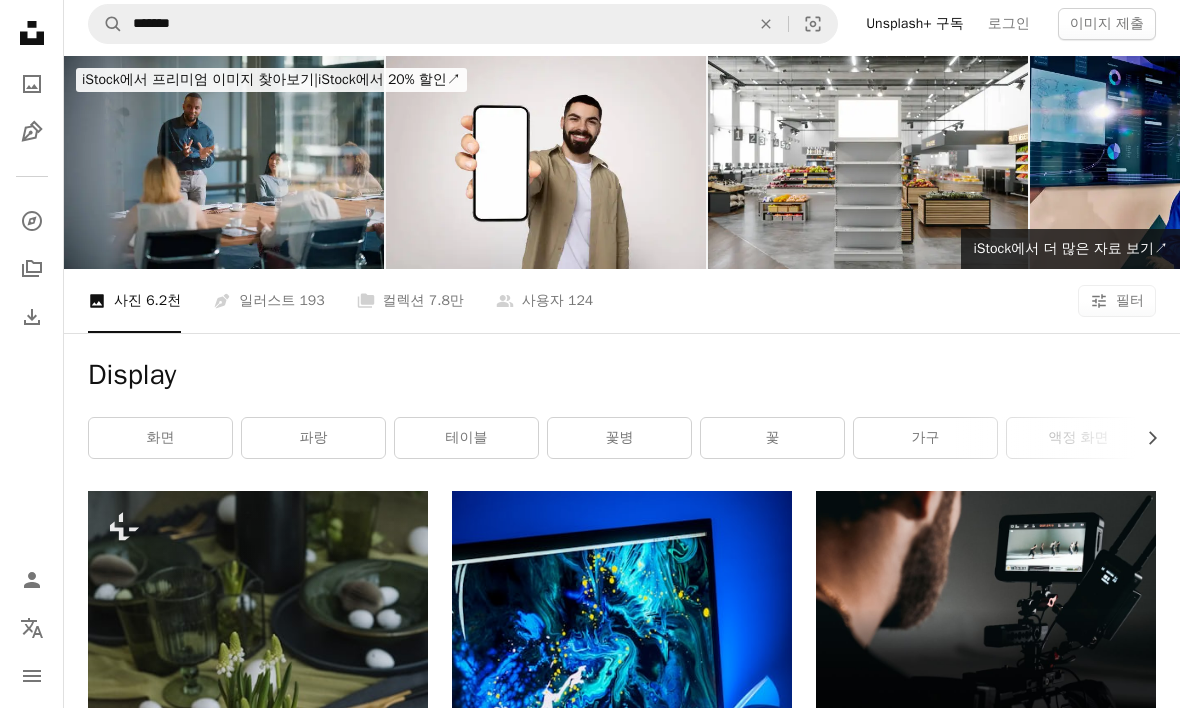 scroll, scrollTop: 0, scrollLeft: 0, axis: both 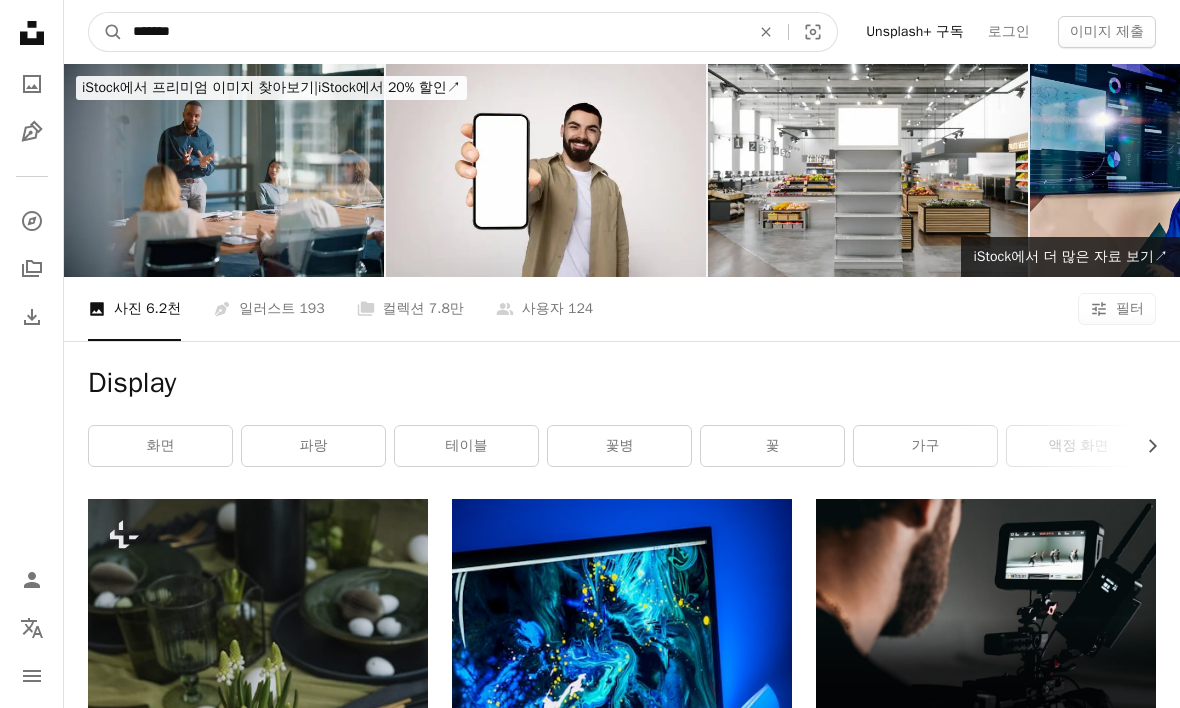 click on "*******" at bounding box center (433, 32) 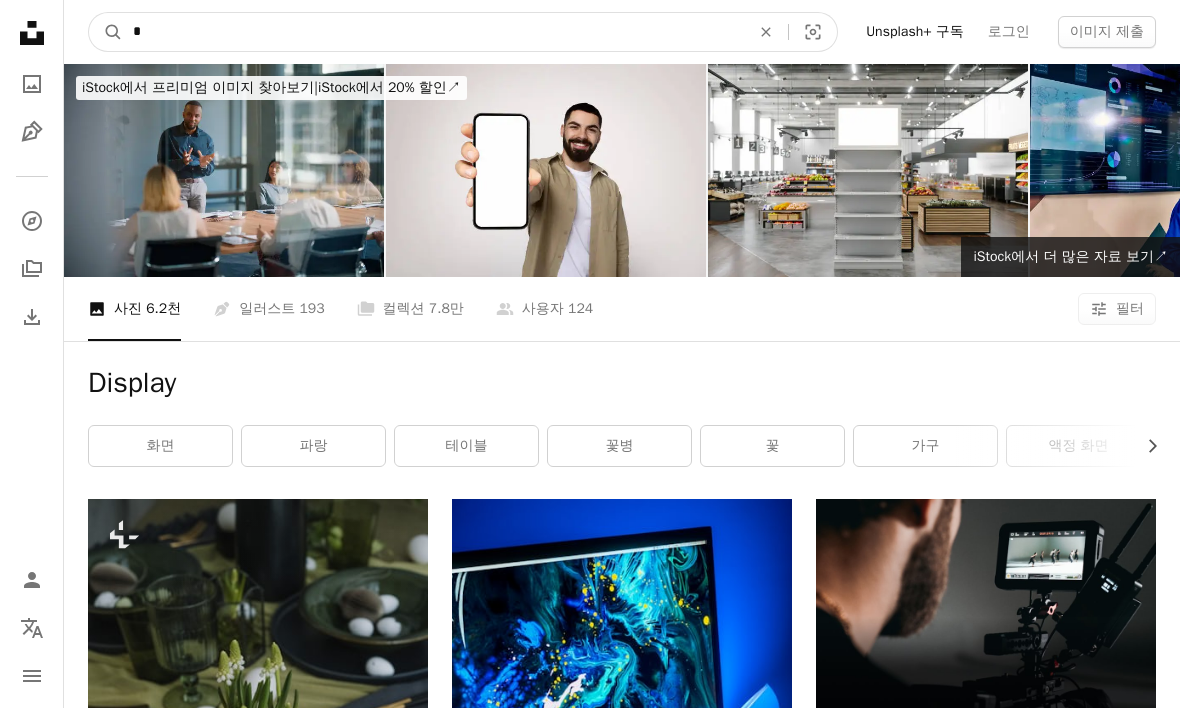 type on "*" 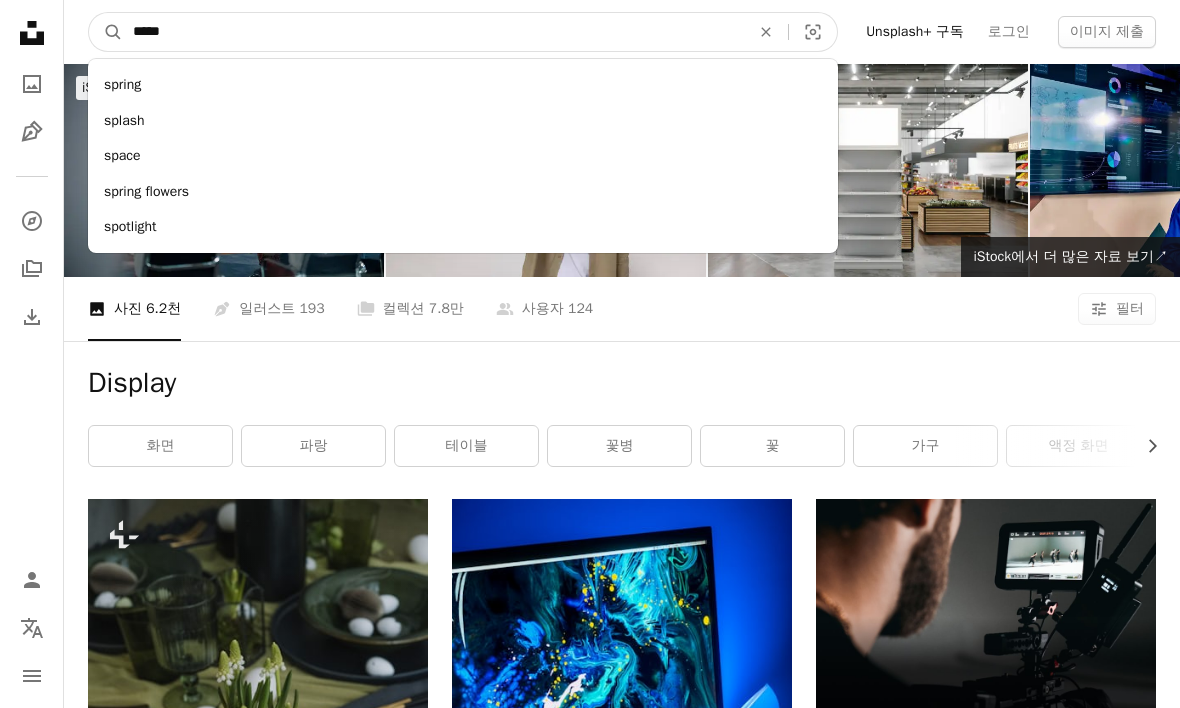 type on "*****" 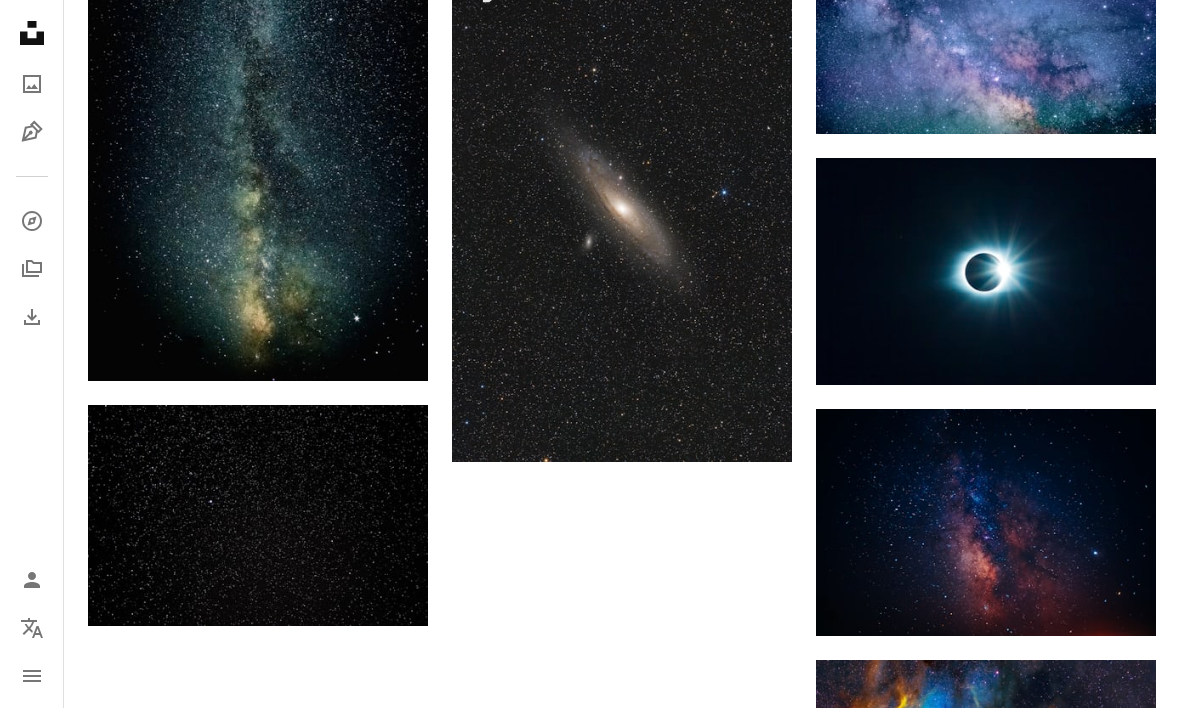 scroll, scrollTop: 2337, scrollLeft: 0, axis: vertical 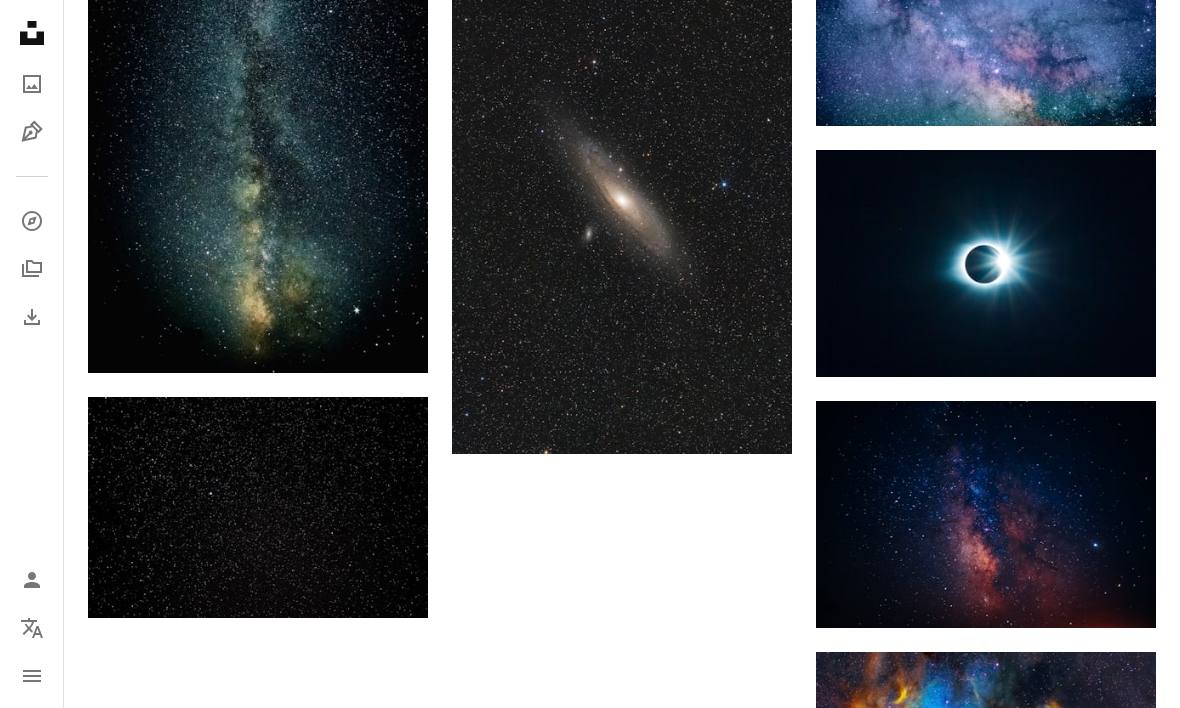 click at bounding box center [986, 1044] 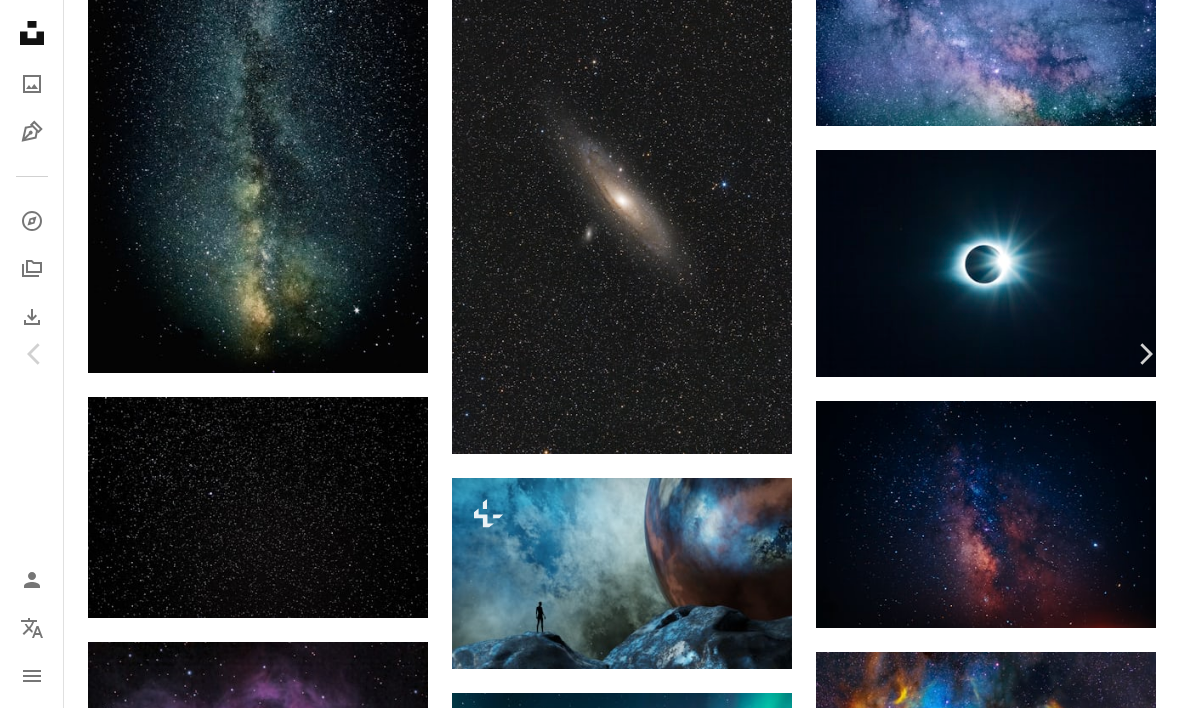 click on "Chevron down" 